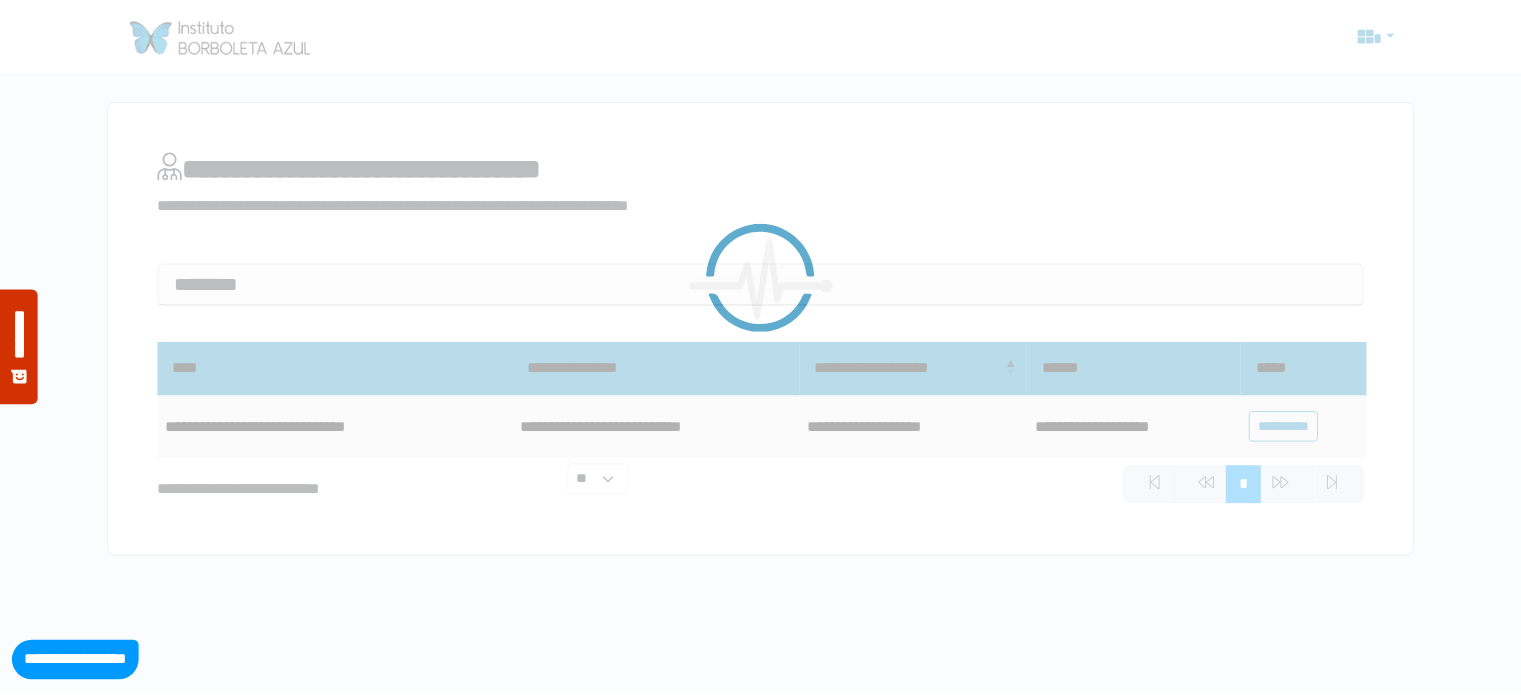 scroll, scrollTop: 0, scrollLeft: 0, axis: both 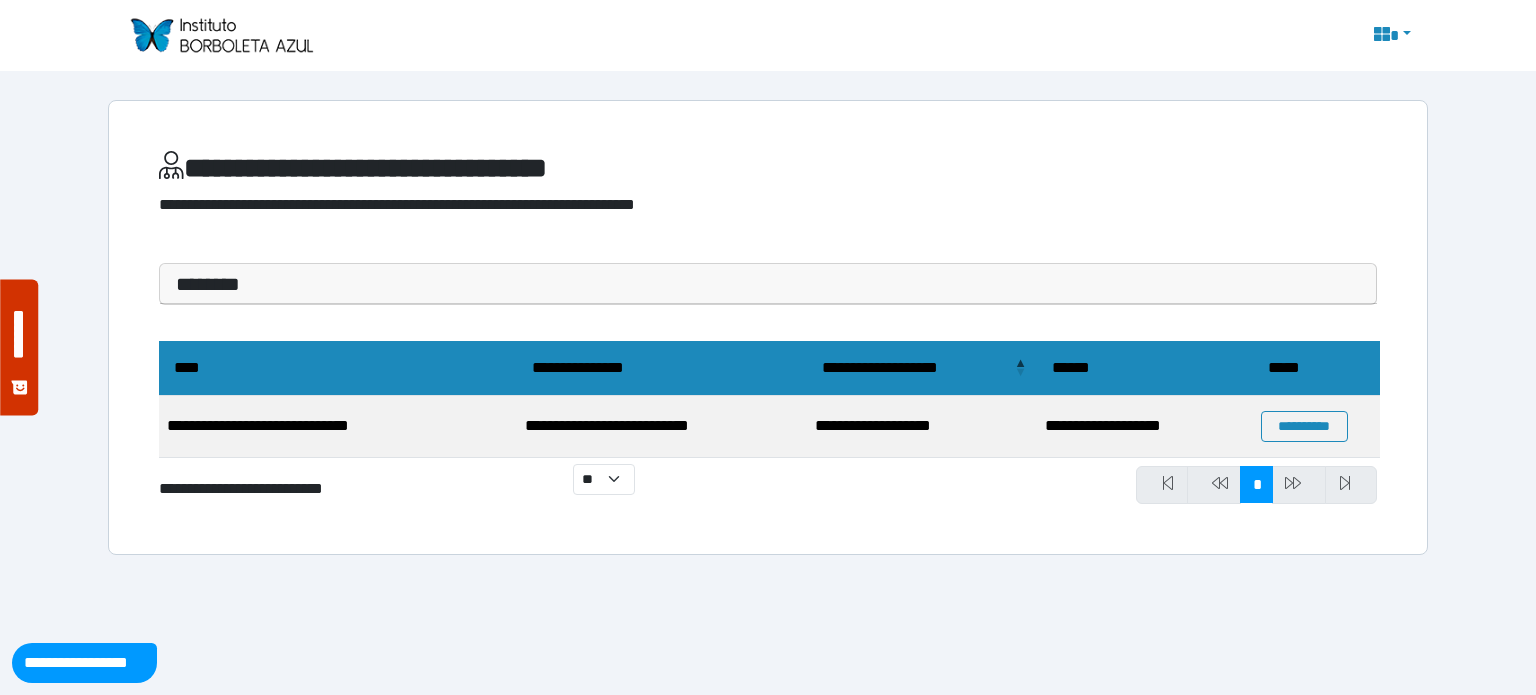 click on "********" at bounding box center (768, 284) 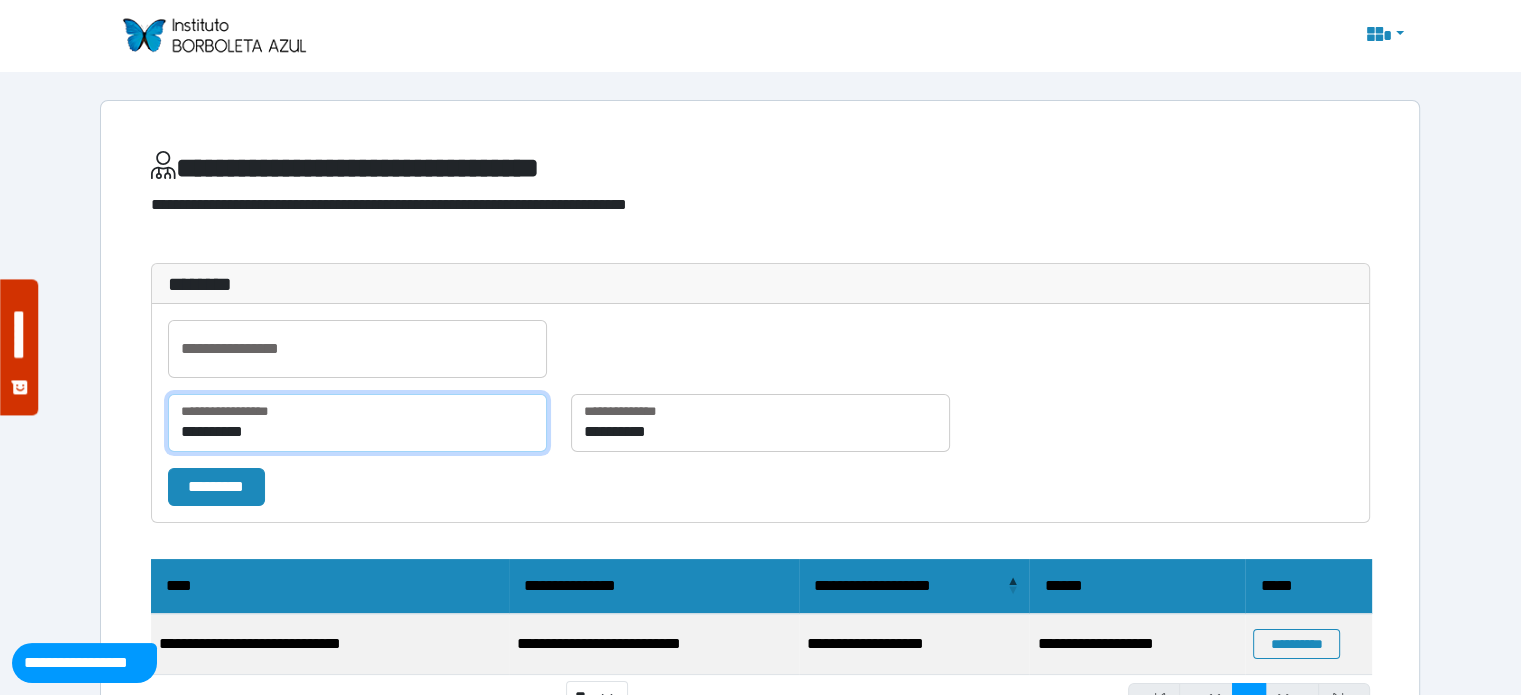 click on "**********" at bounding box center [357, 423] 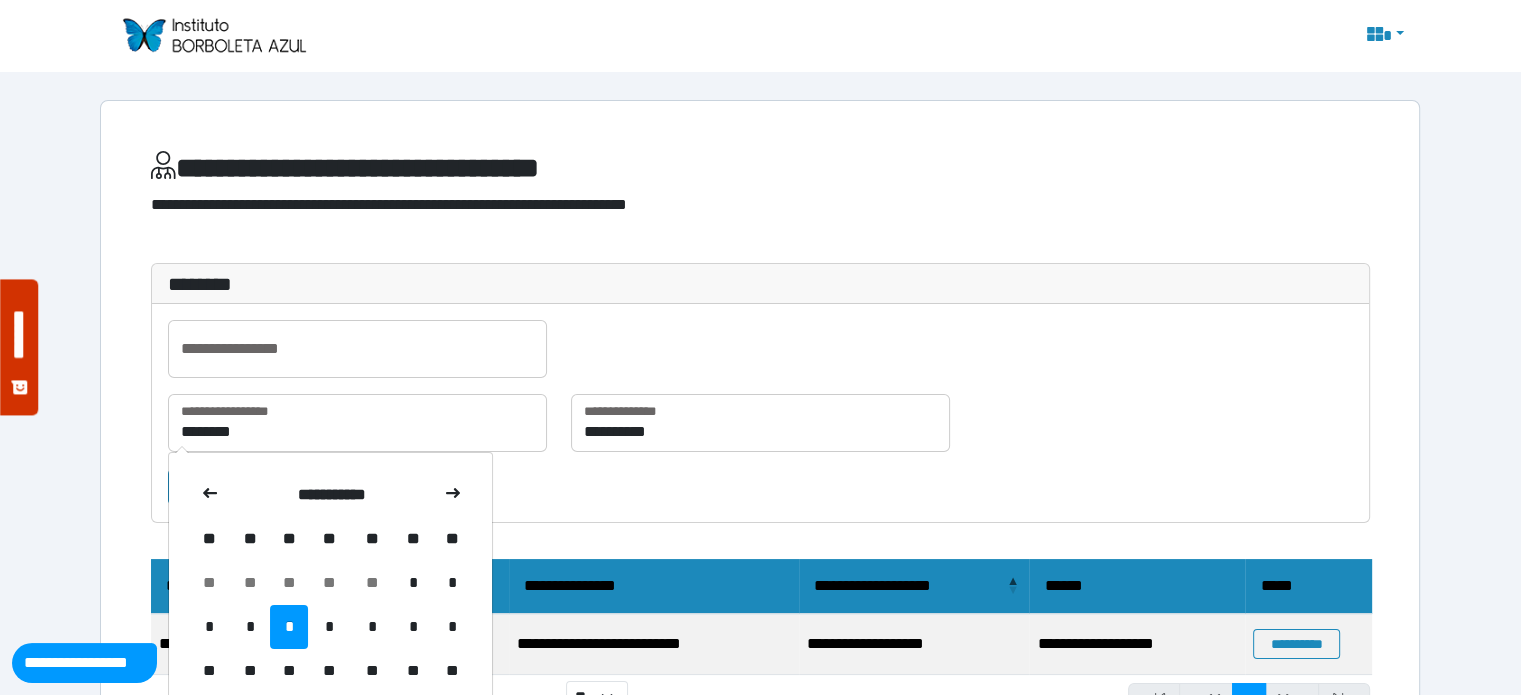 click 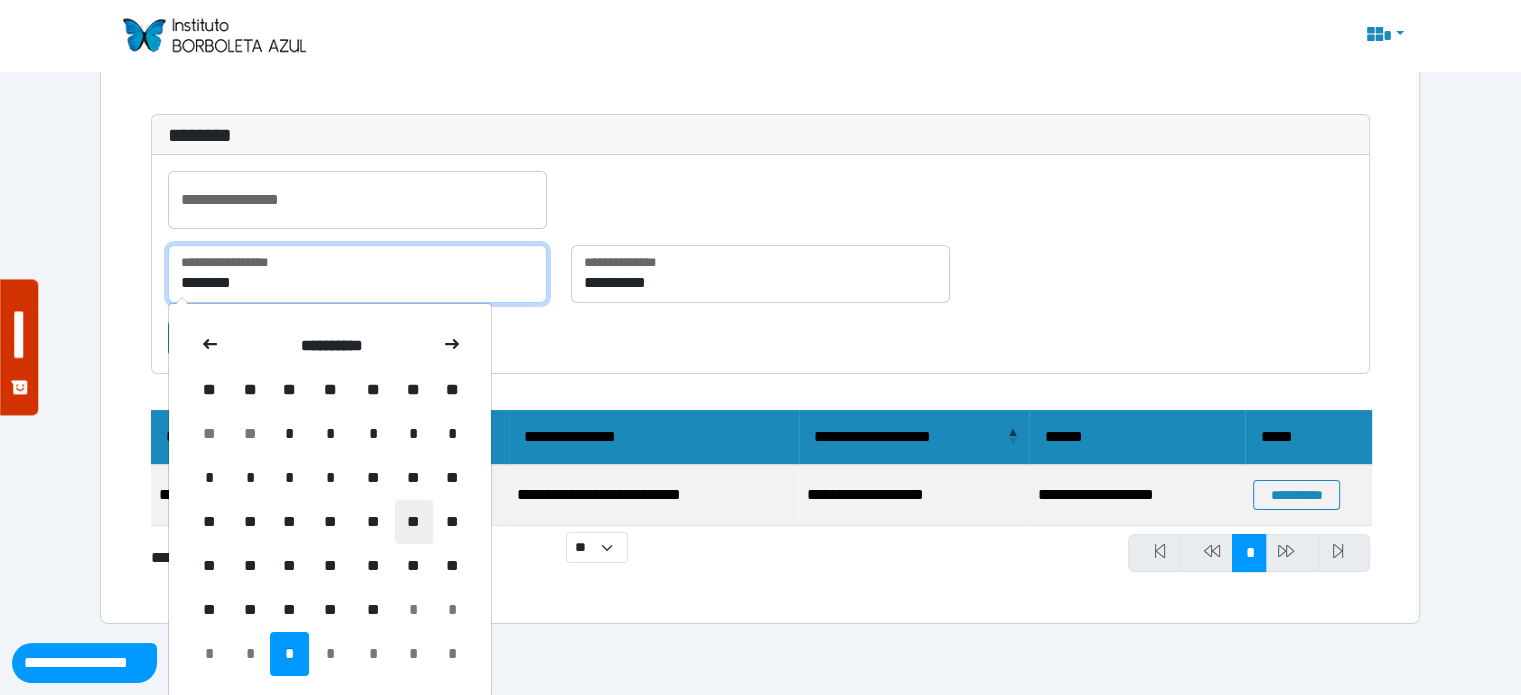 scroll, scrollTop: 150, scrollLeft: 0, axis: vertical 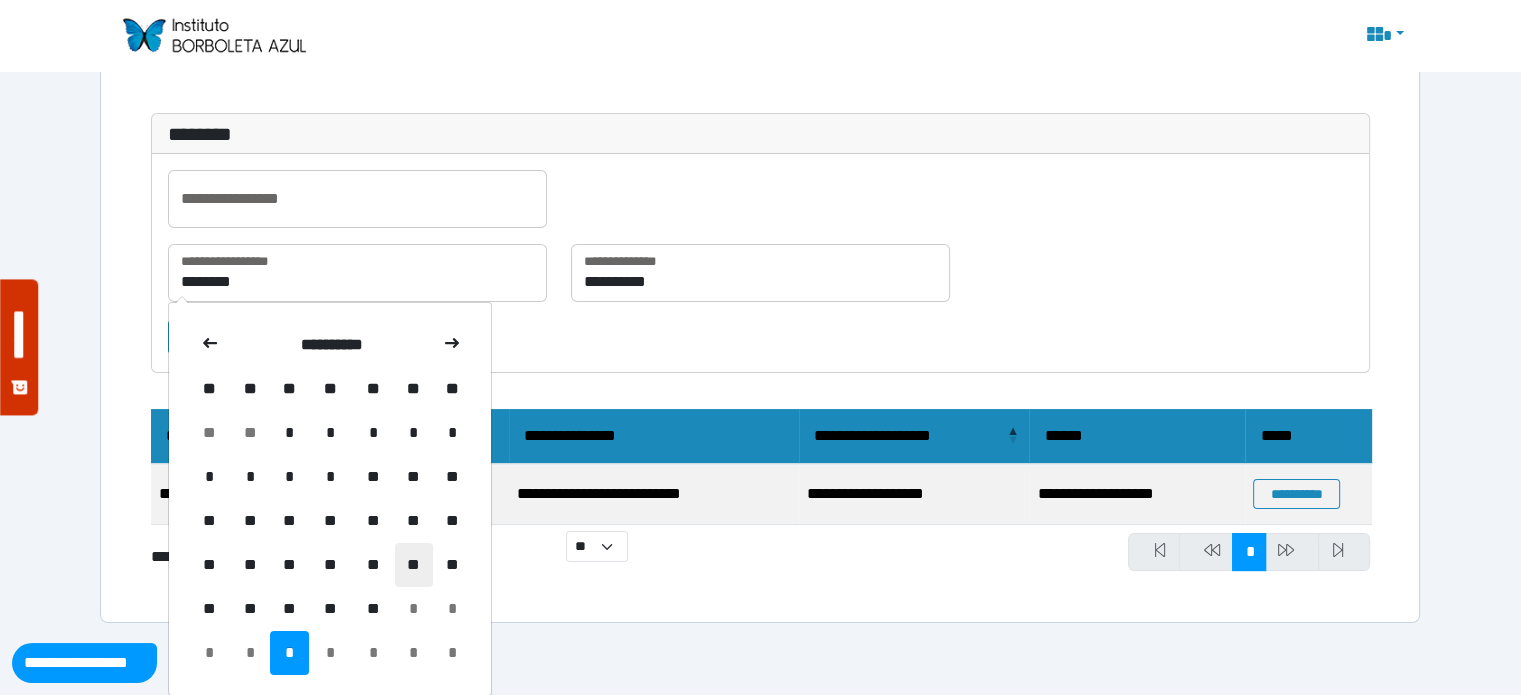 click on "**" at bounding box center [414, 565] 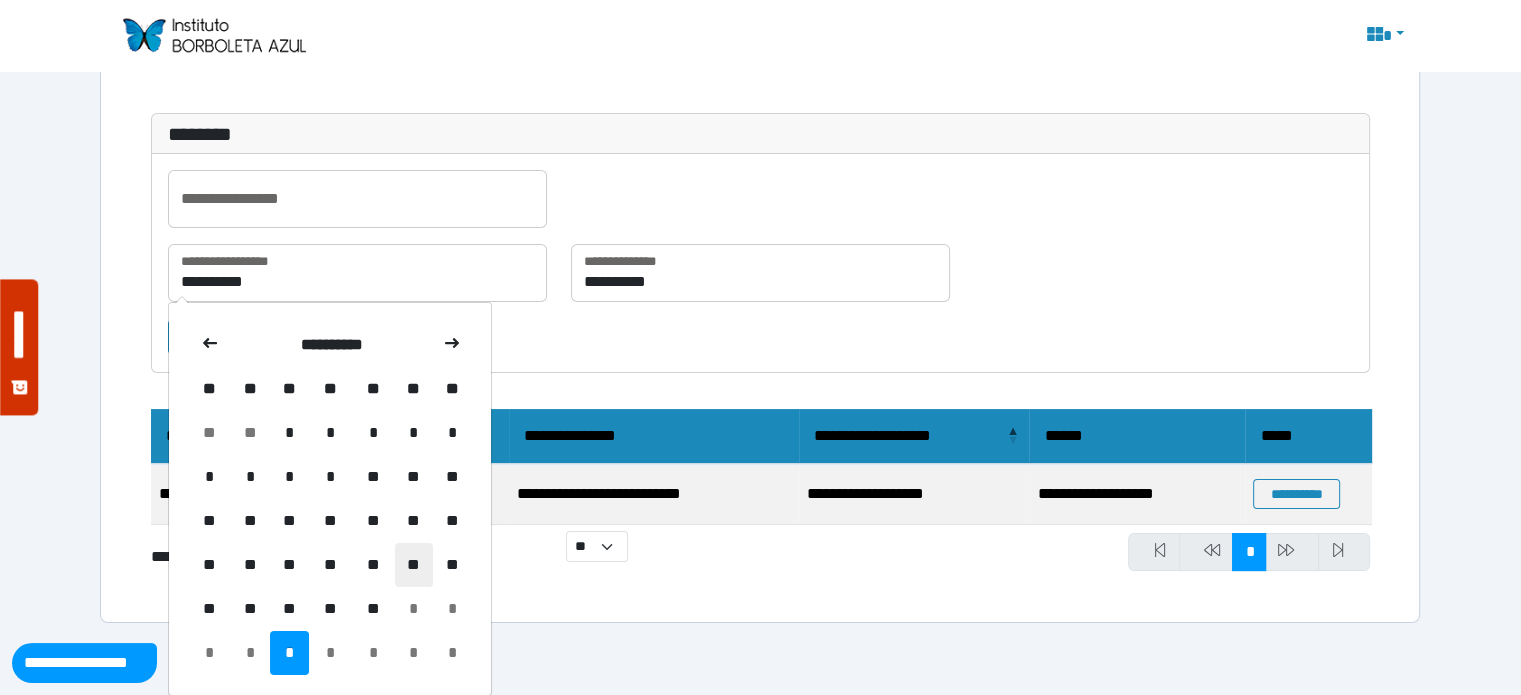 scroll, scrollTop: 97, scrollLeft: 0, axis: vertical 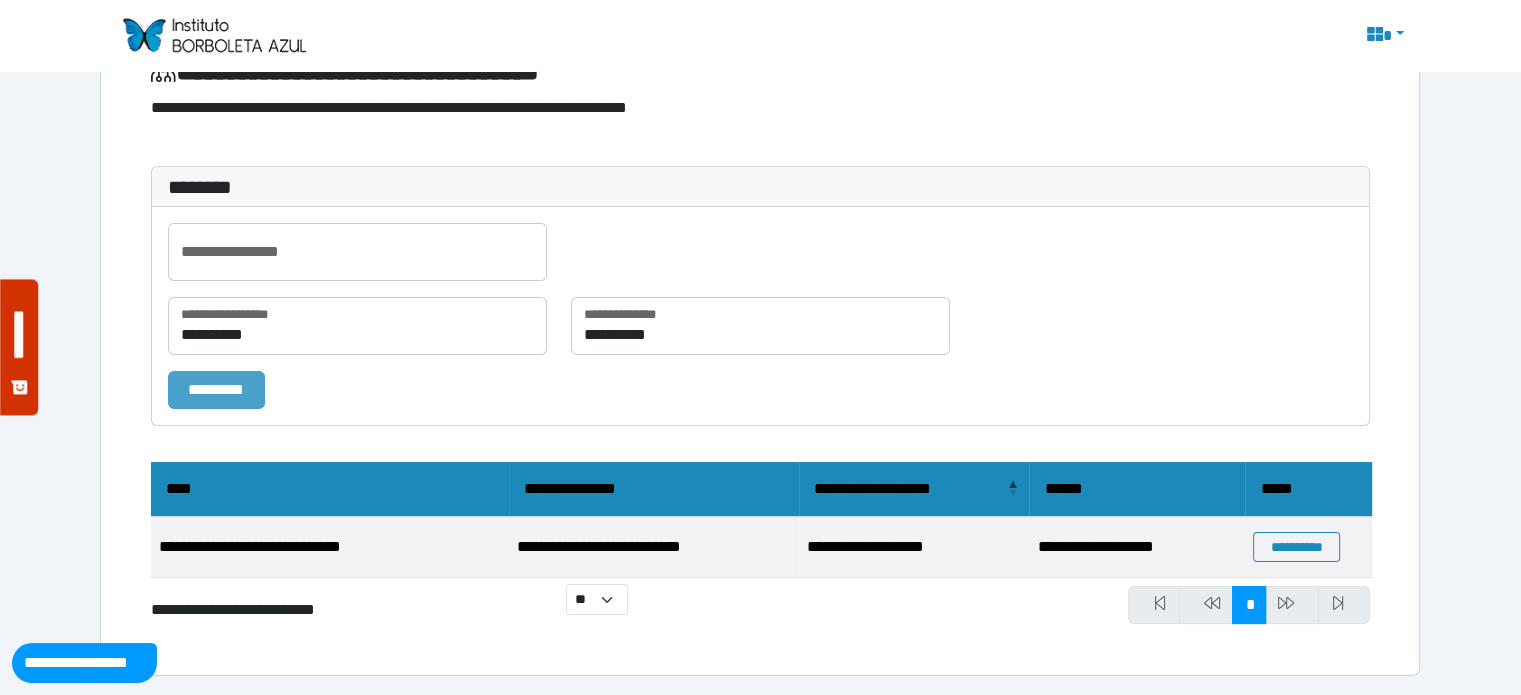 click on "*********" at bounding box center (216, 390) 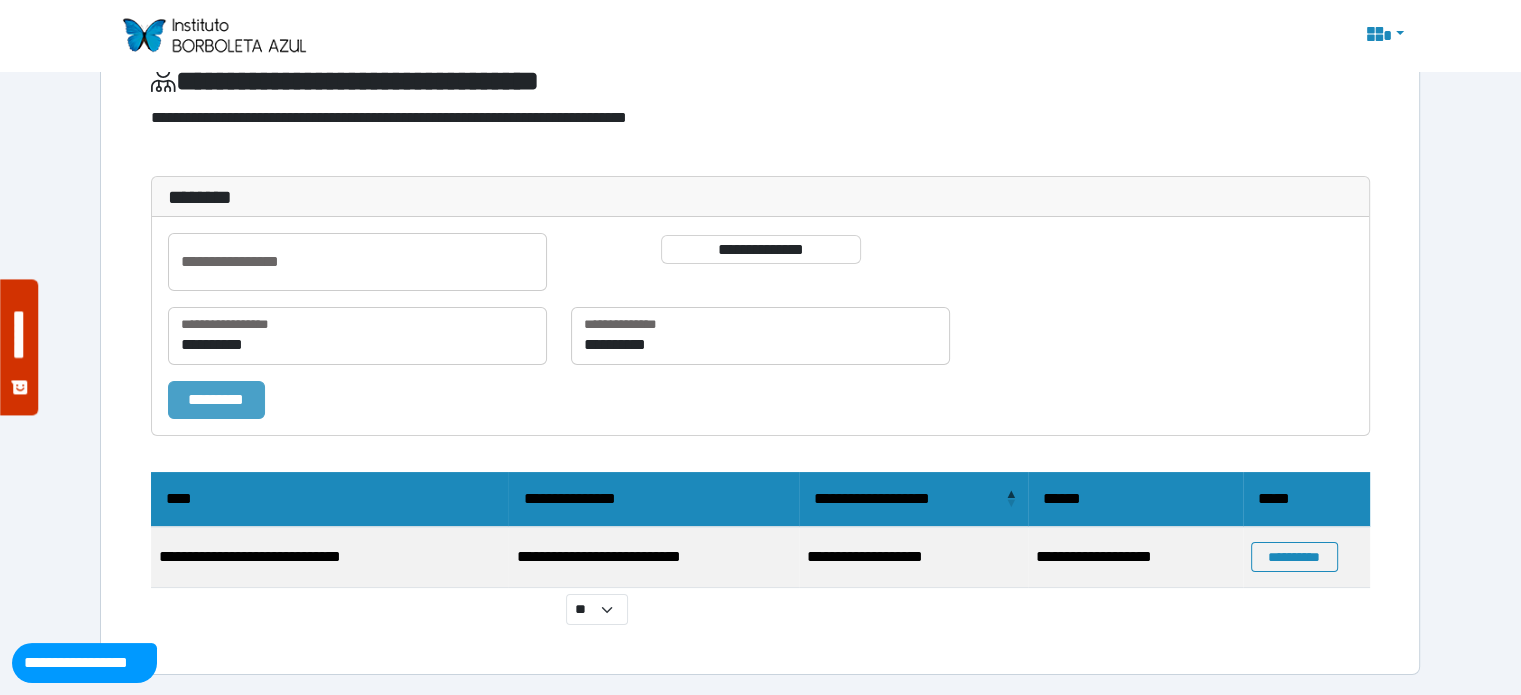 scroll, scrollTop: 97, scrollLeft: 0, axis: vertical 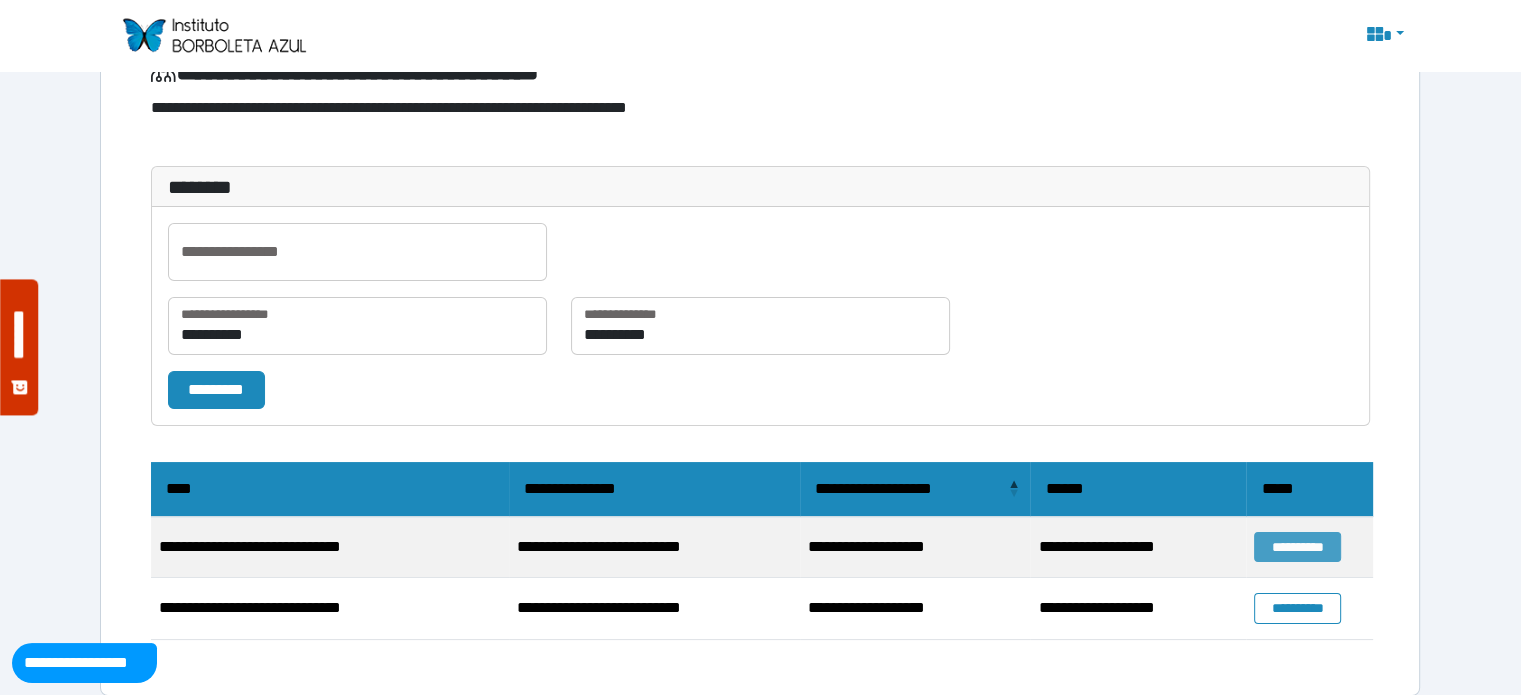 click on "**********" at bounding box center (1297, 547) 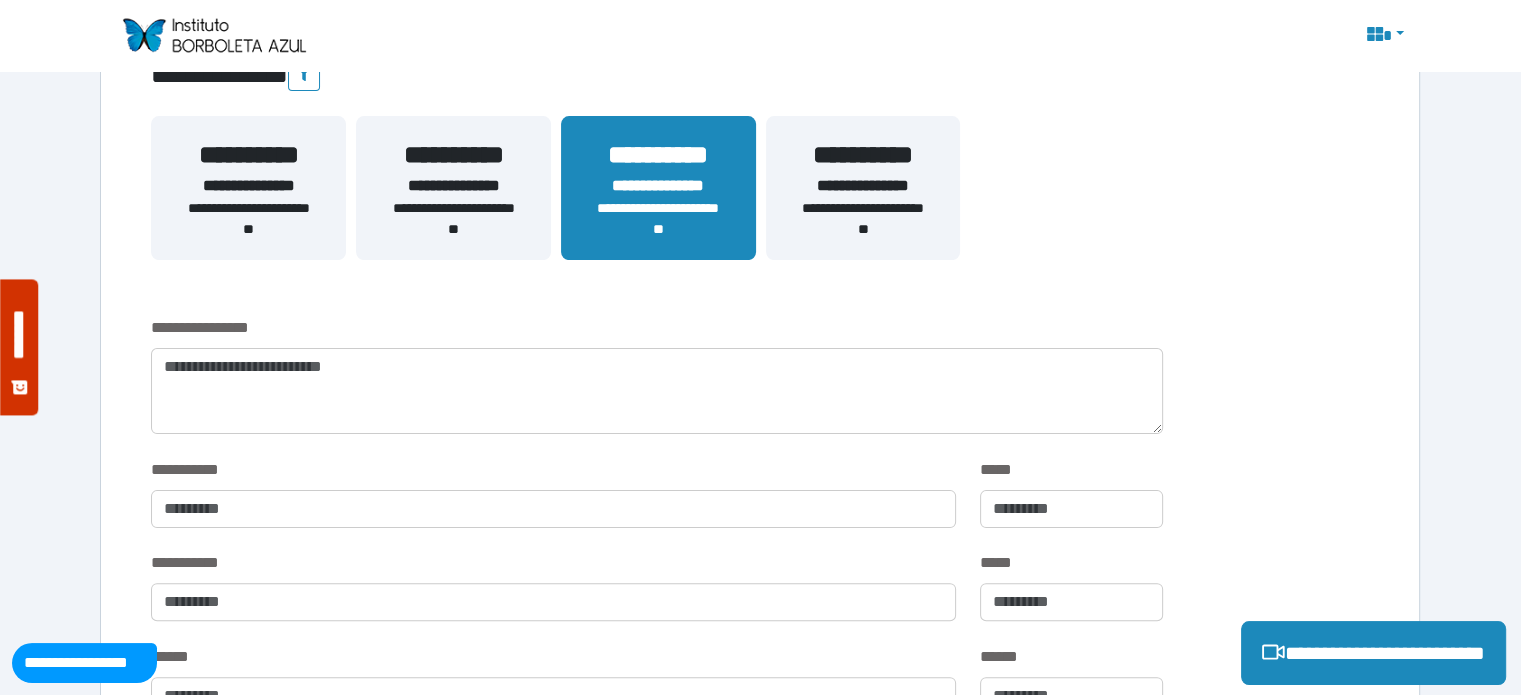 scroll, scrollTop: 400, scrollLeft: 0, axis: vertical 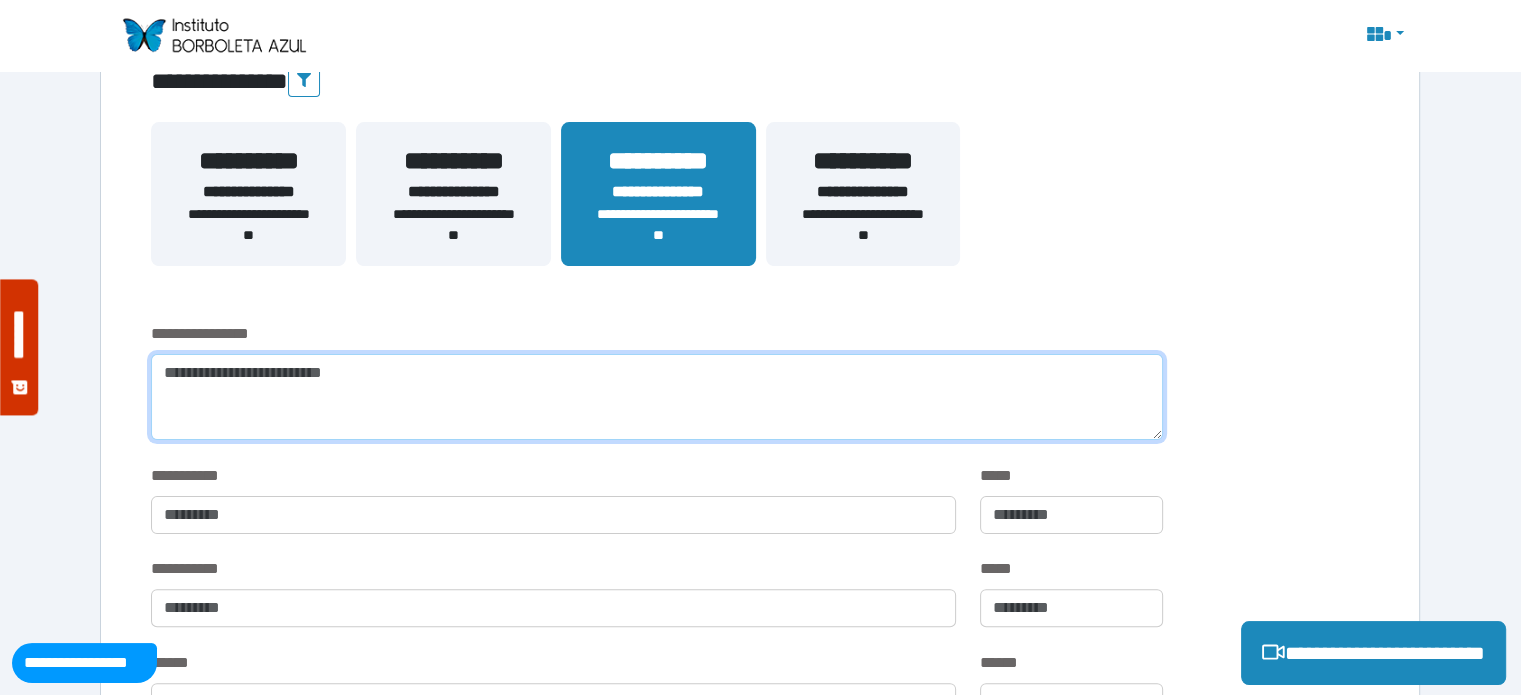 click at bounding box center [656, 397] 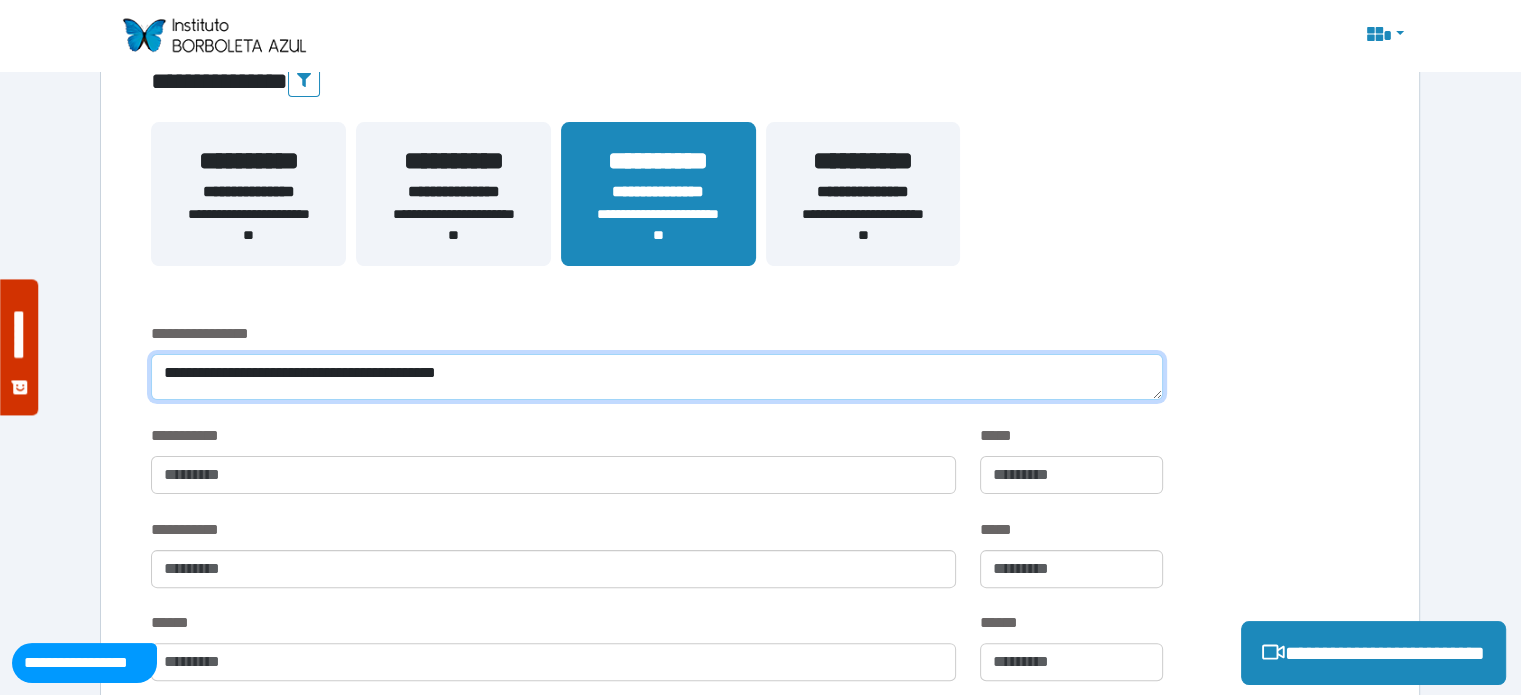 click on "**********" at bounding box center [656, 377] 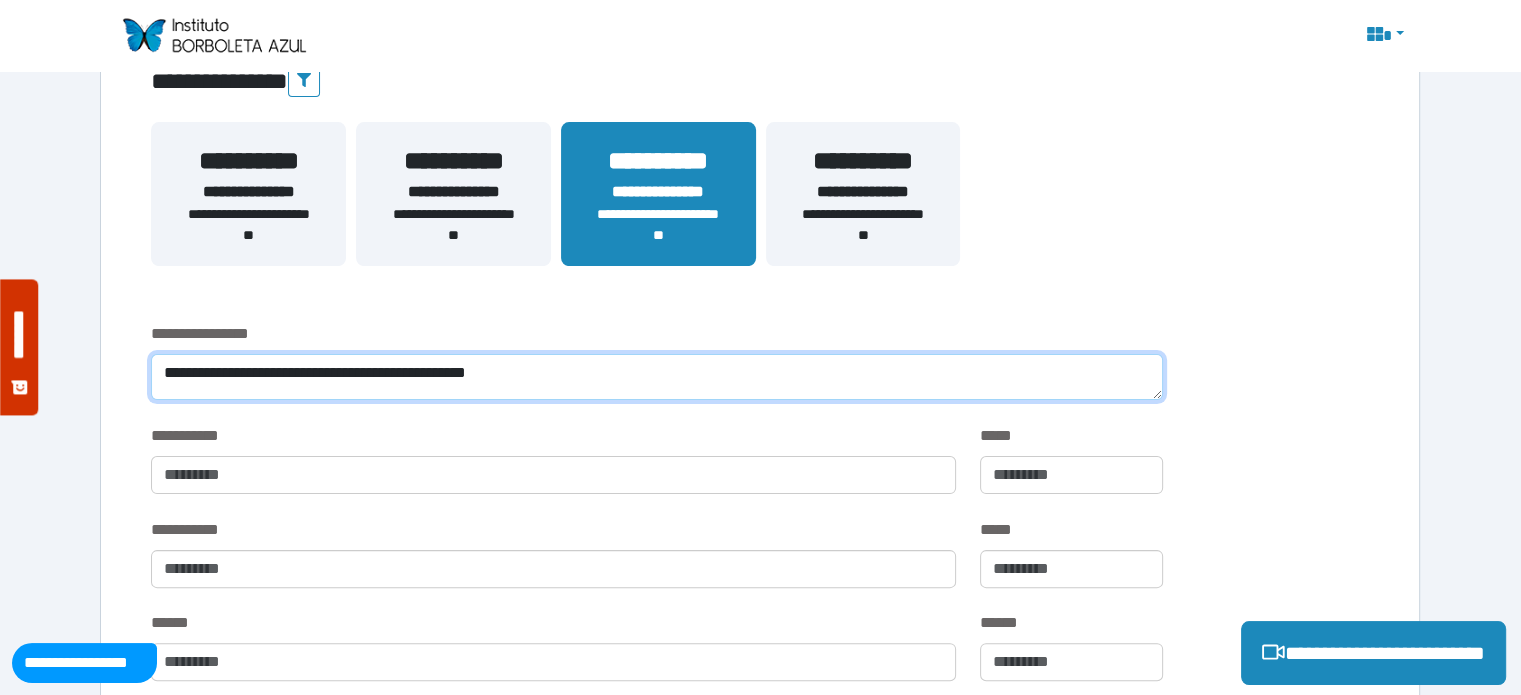 click on "**********" at bounding box center [656, 377] 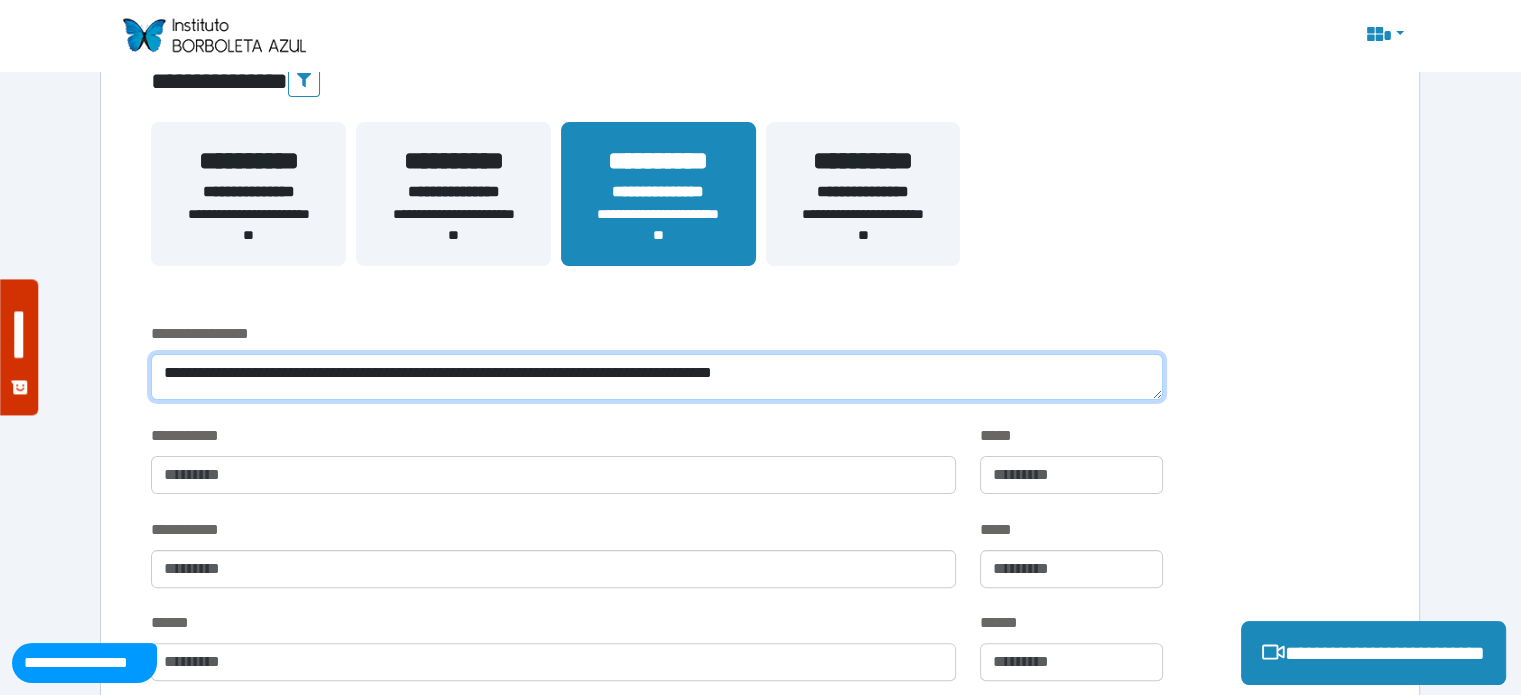 click on "**********" at bounding box center (656, 377) 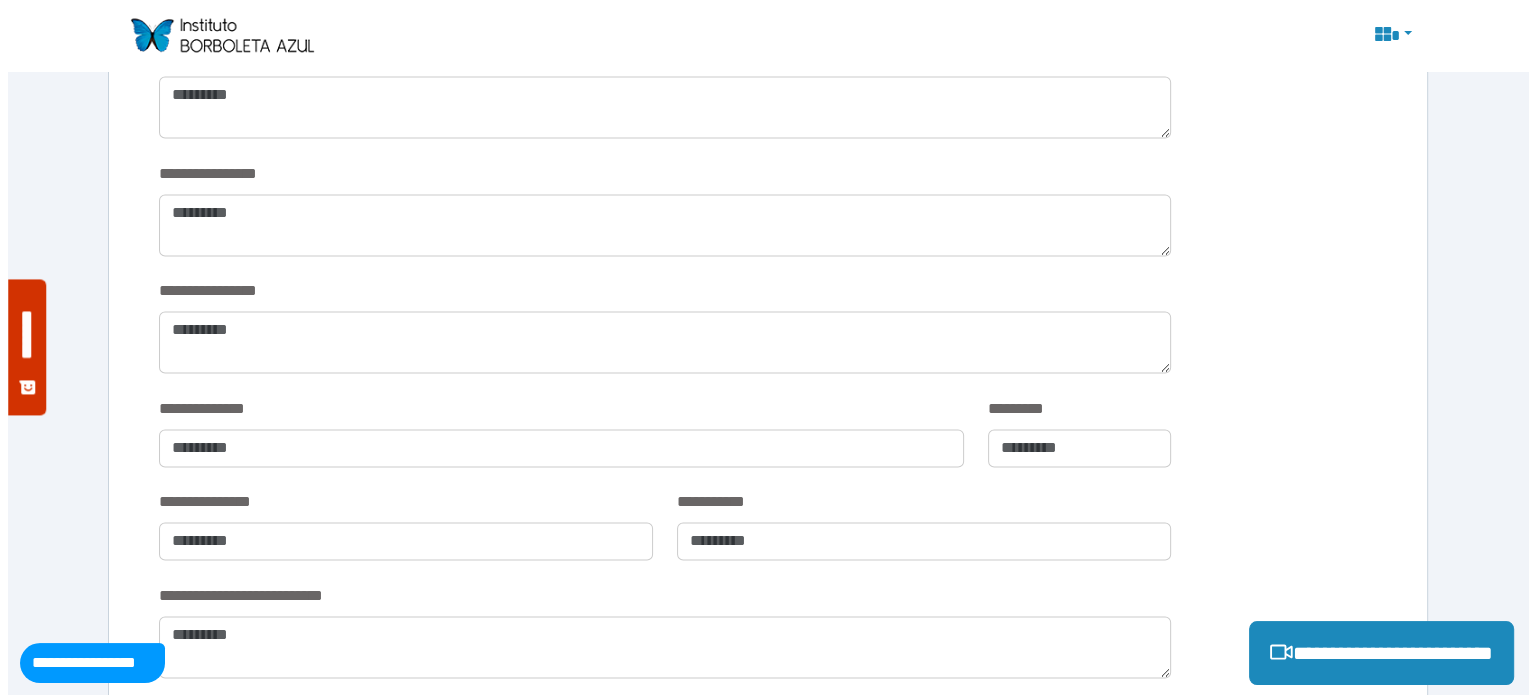 scroll, scrollTop: 3422, scrollLeft: 0, axis: vertical 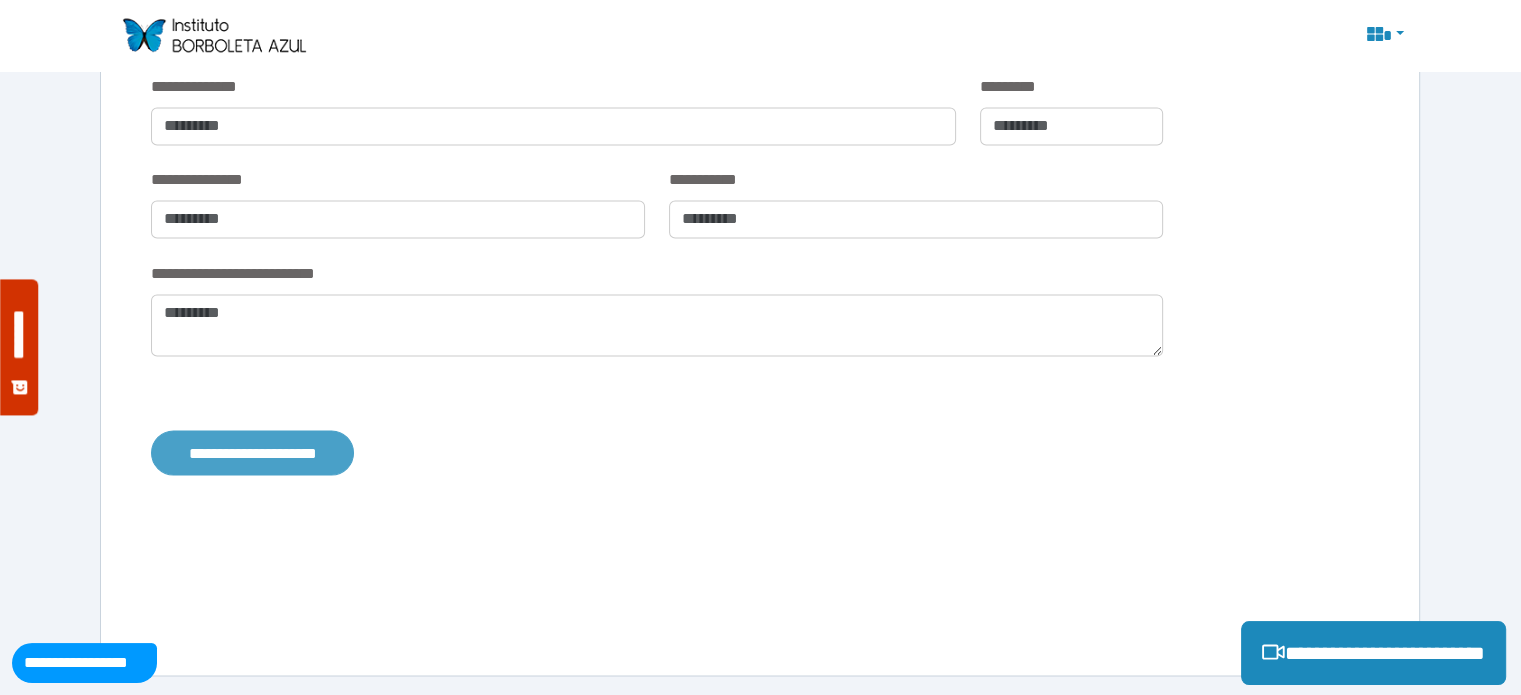 type on "**********" 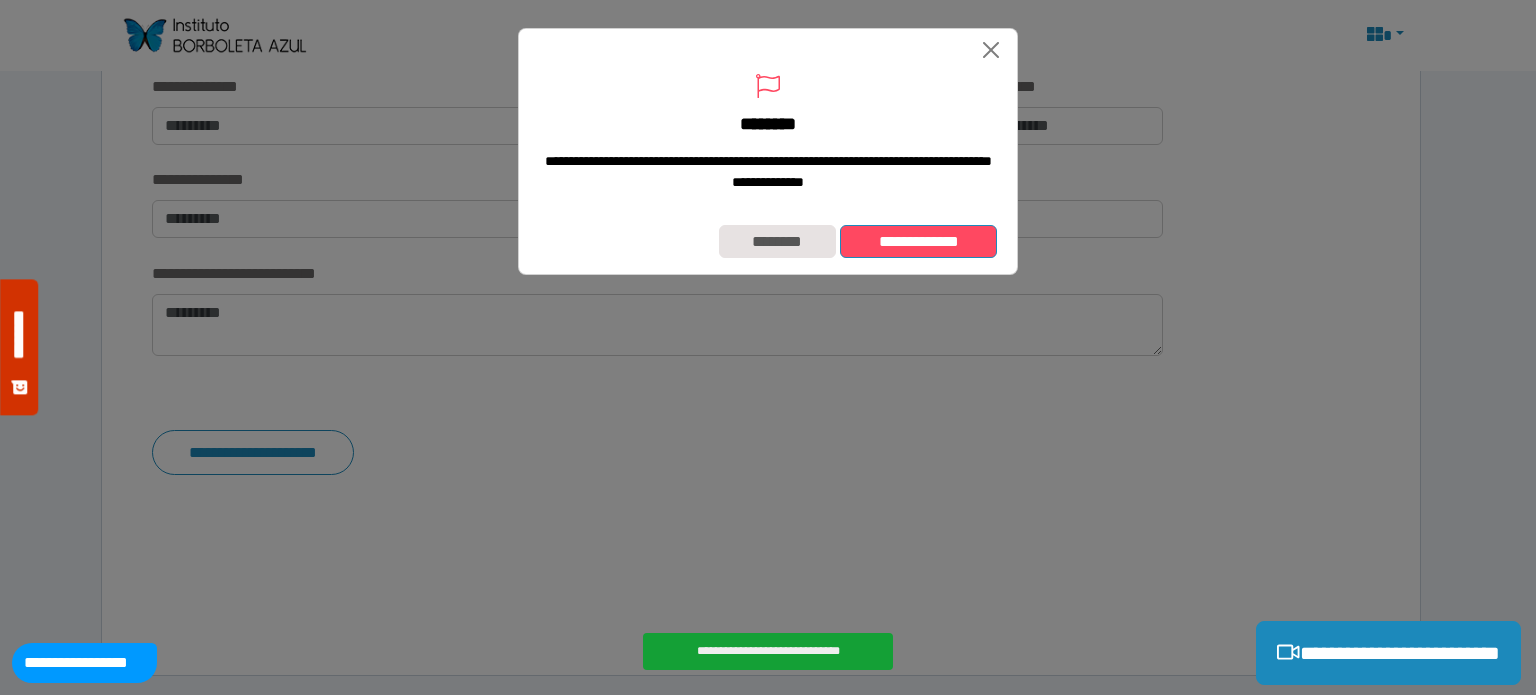 click on "**********" at bounding box center (918, 242) 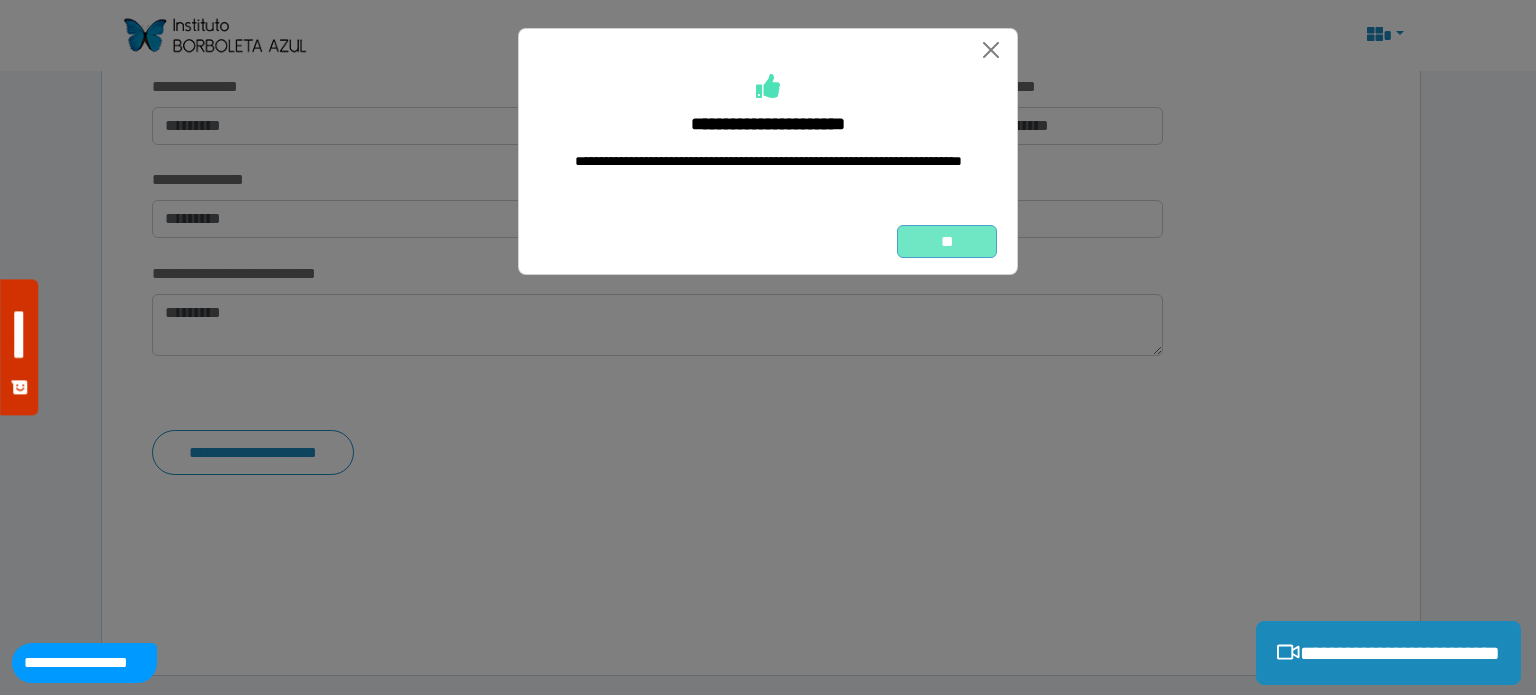 click on "**" at bounding box center [947, 242] 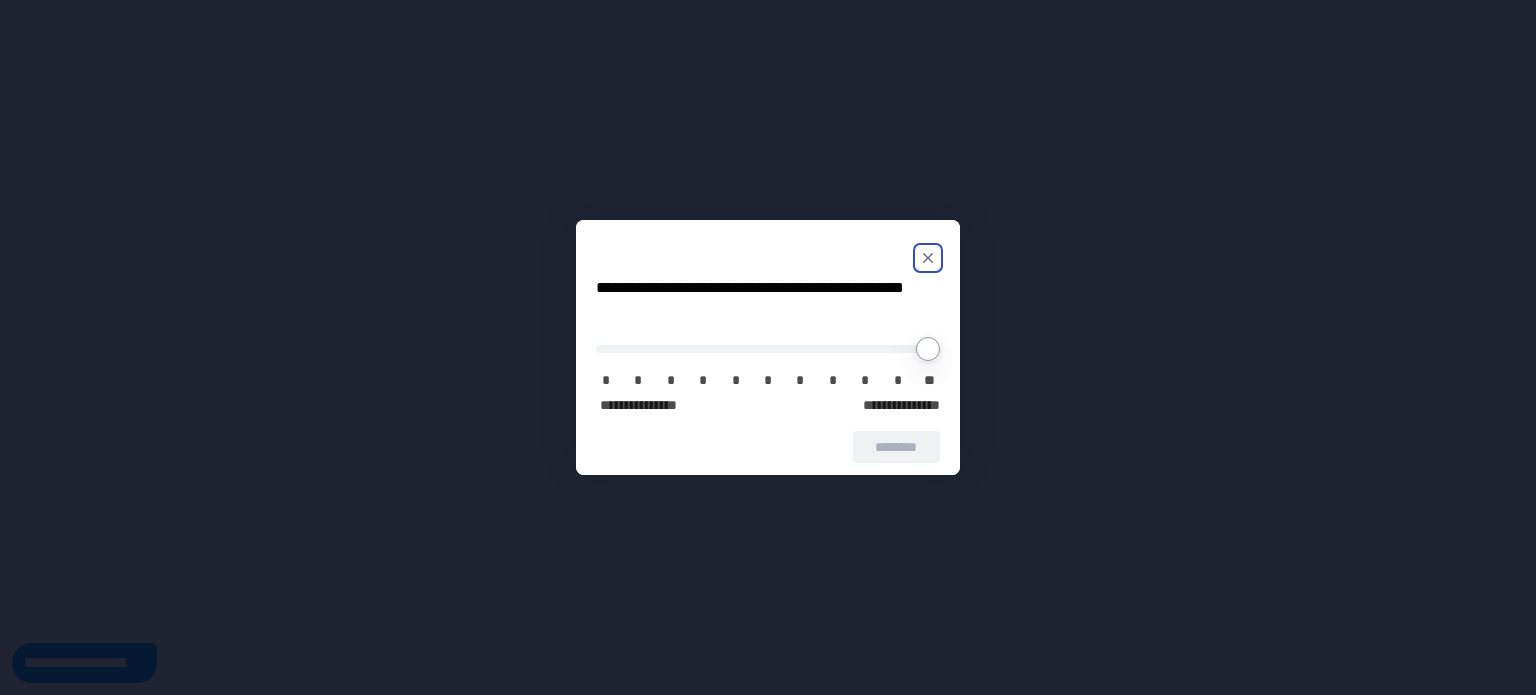 scroll, scrollTop: 0, scrollLeft: 0, axis: both 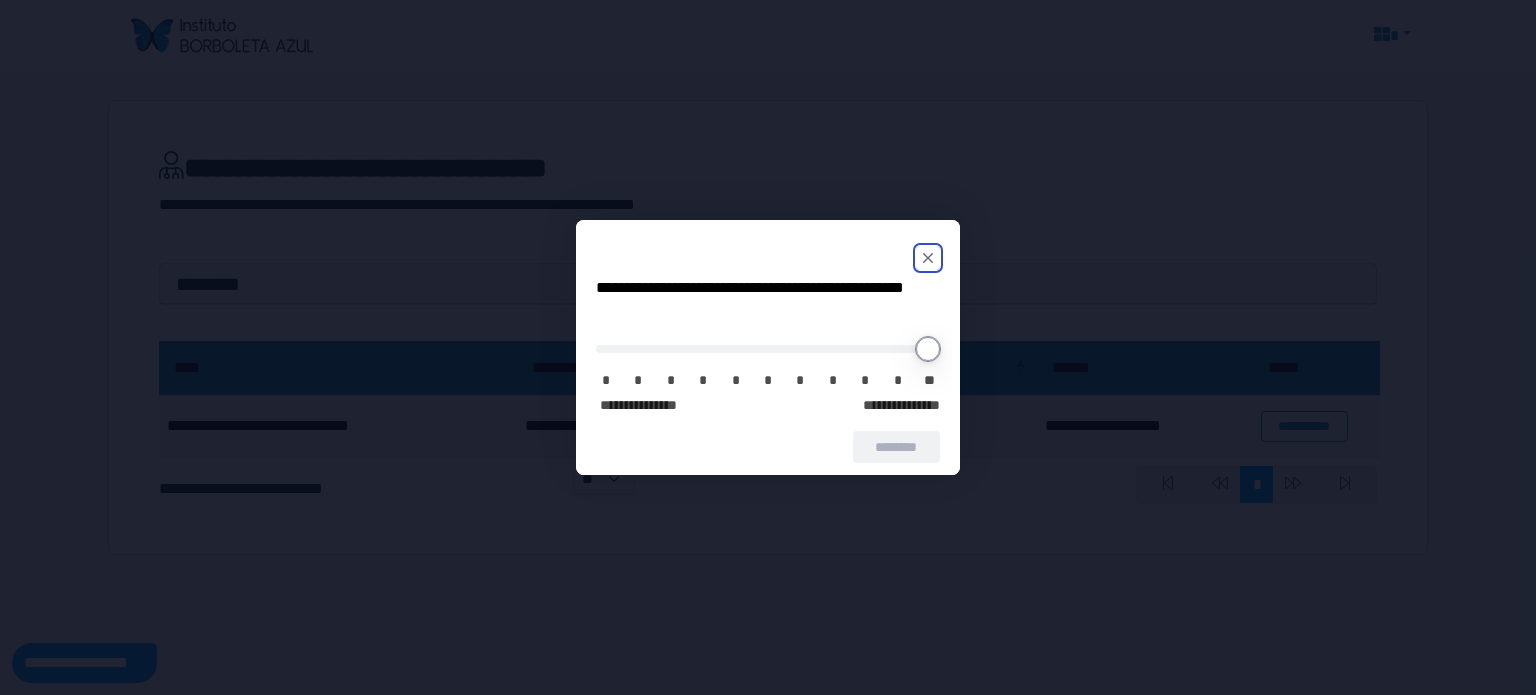 type on "**" 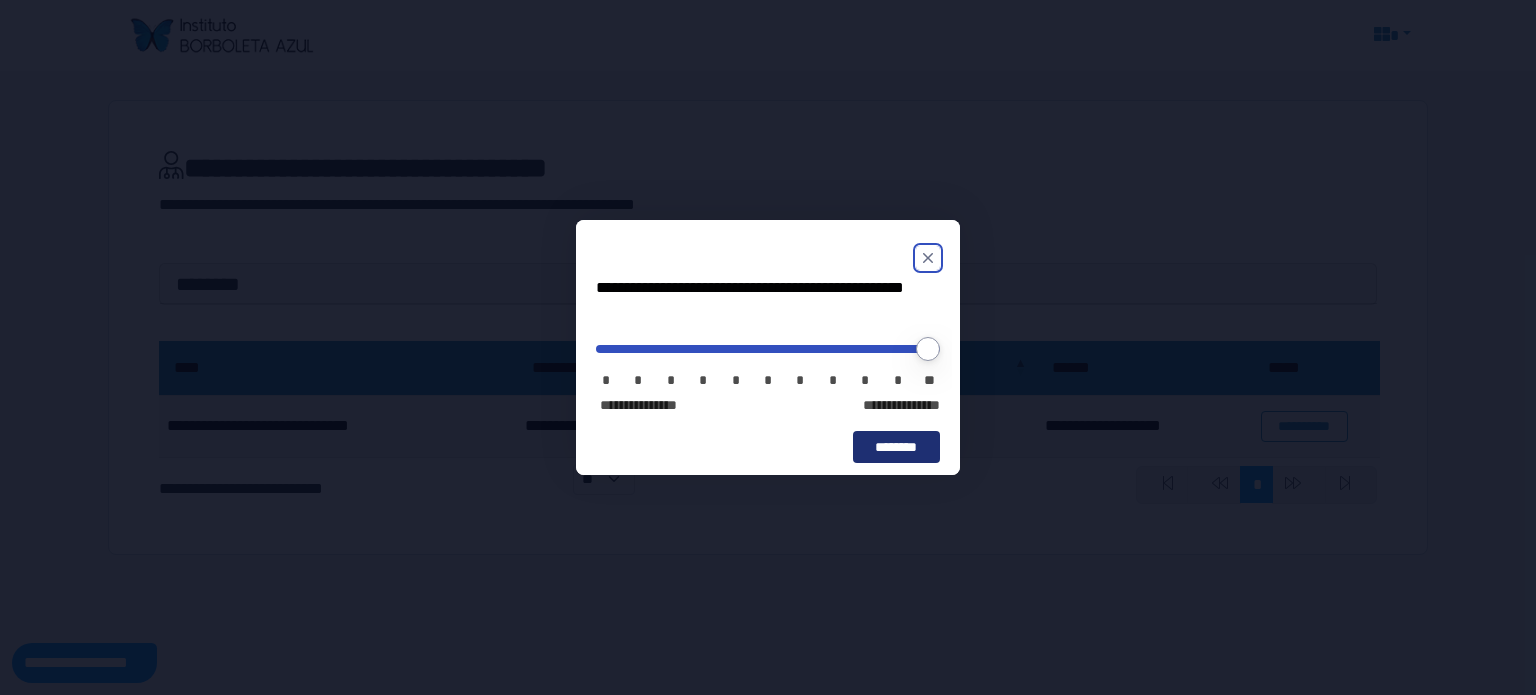 click on "********" at bounding box center (896, 447) 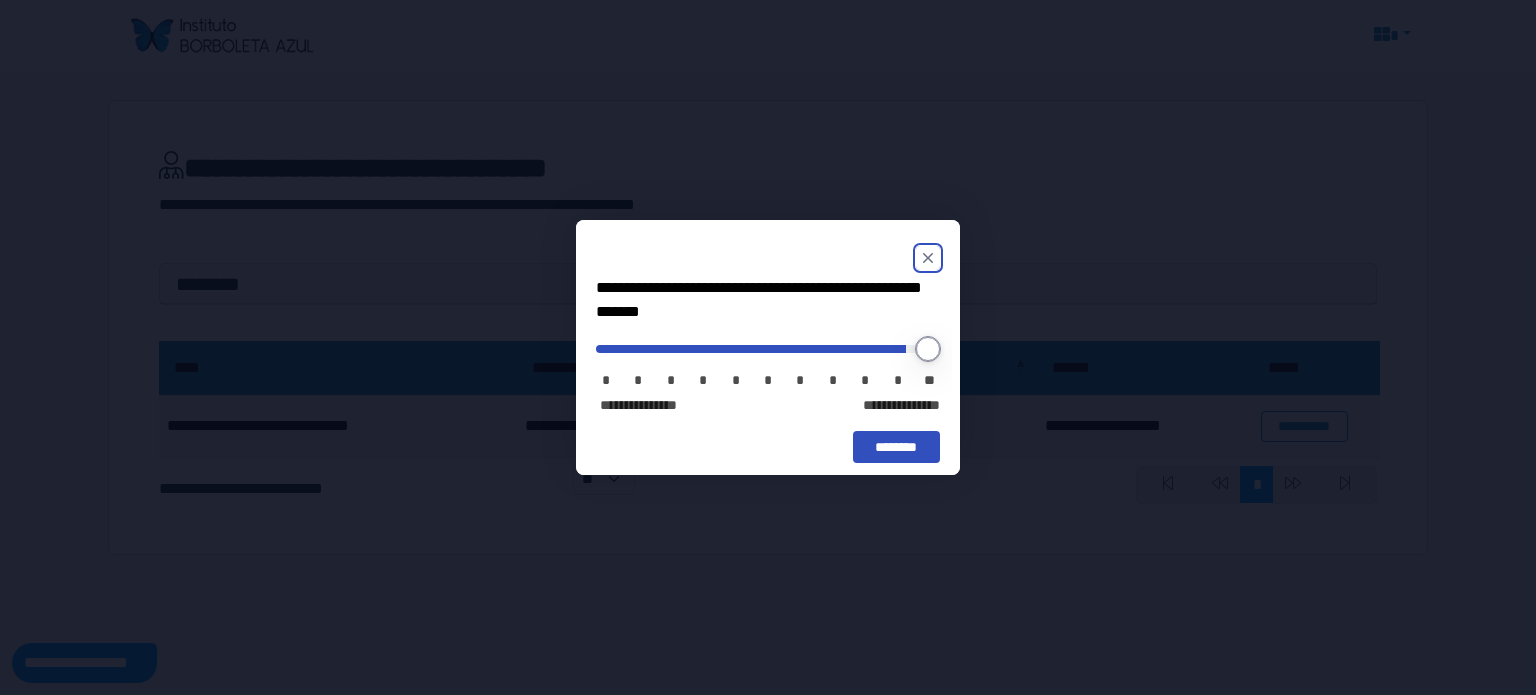 type on "*" 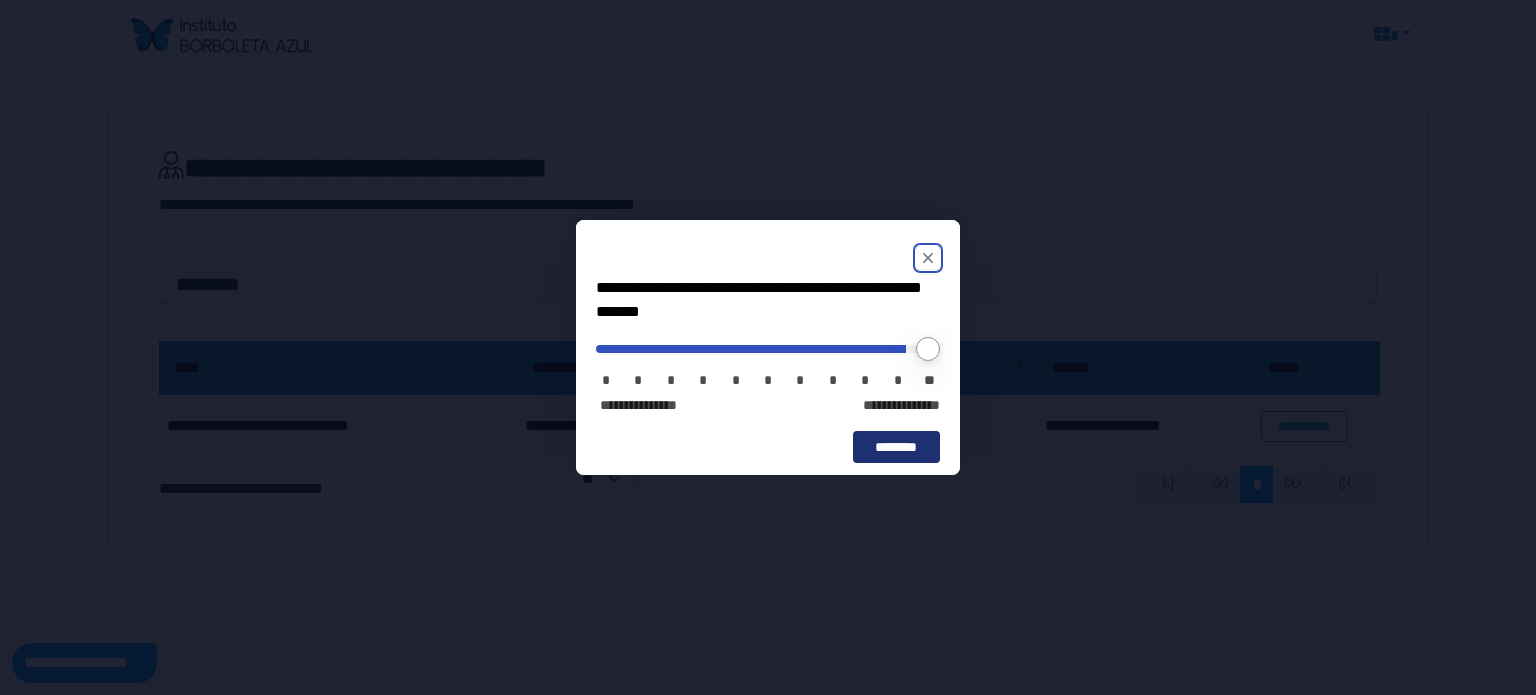 click on "********" at bounding box center (896, 447) 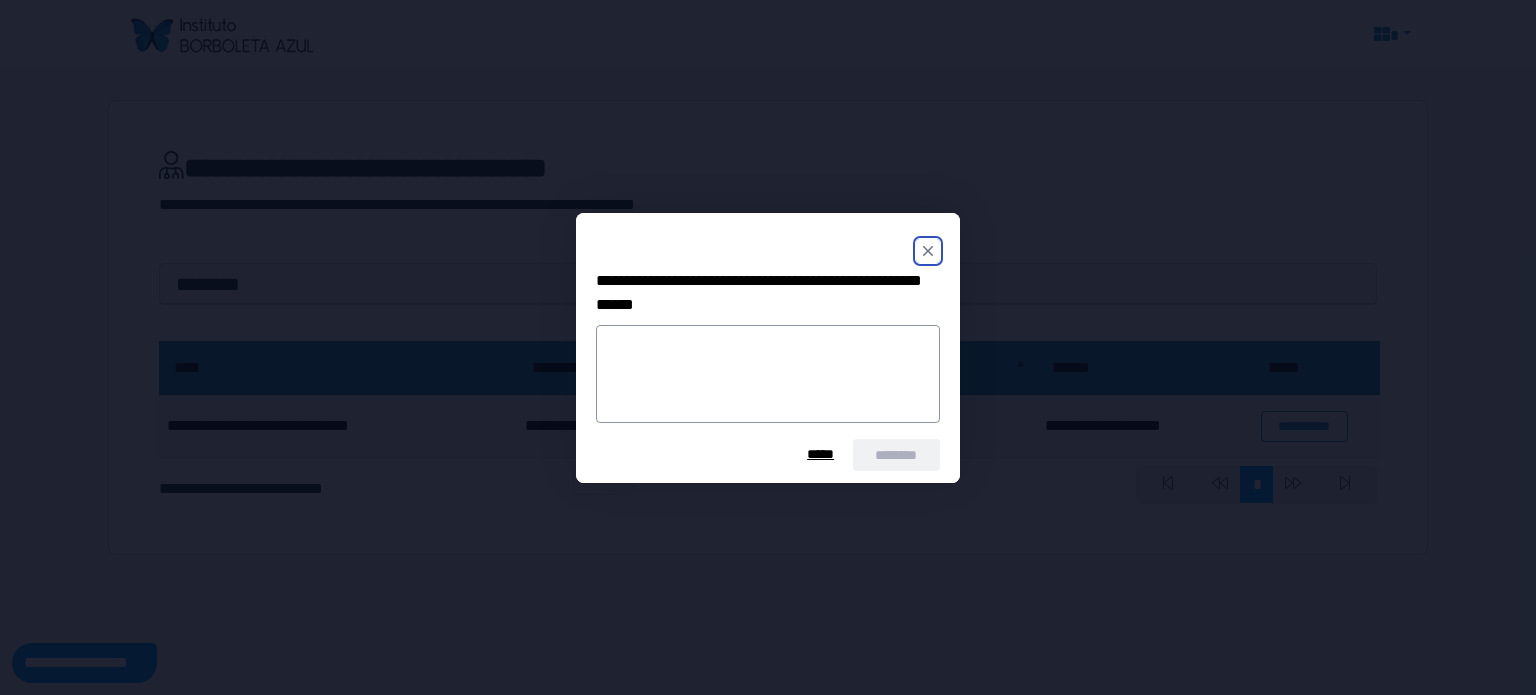 click on "******** *****" at bounding box center (768, 455) 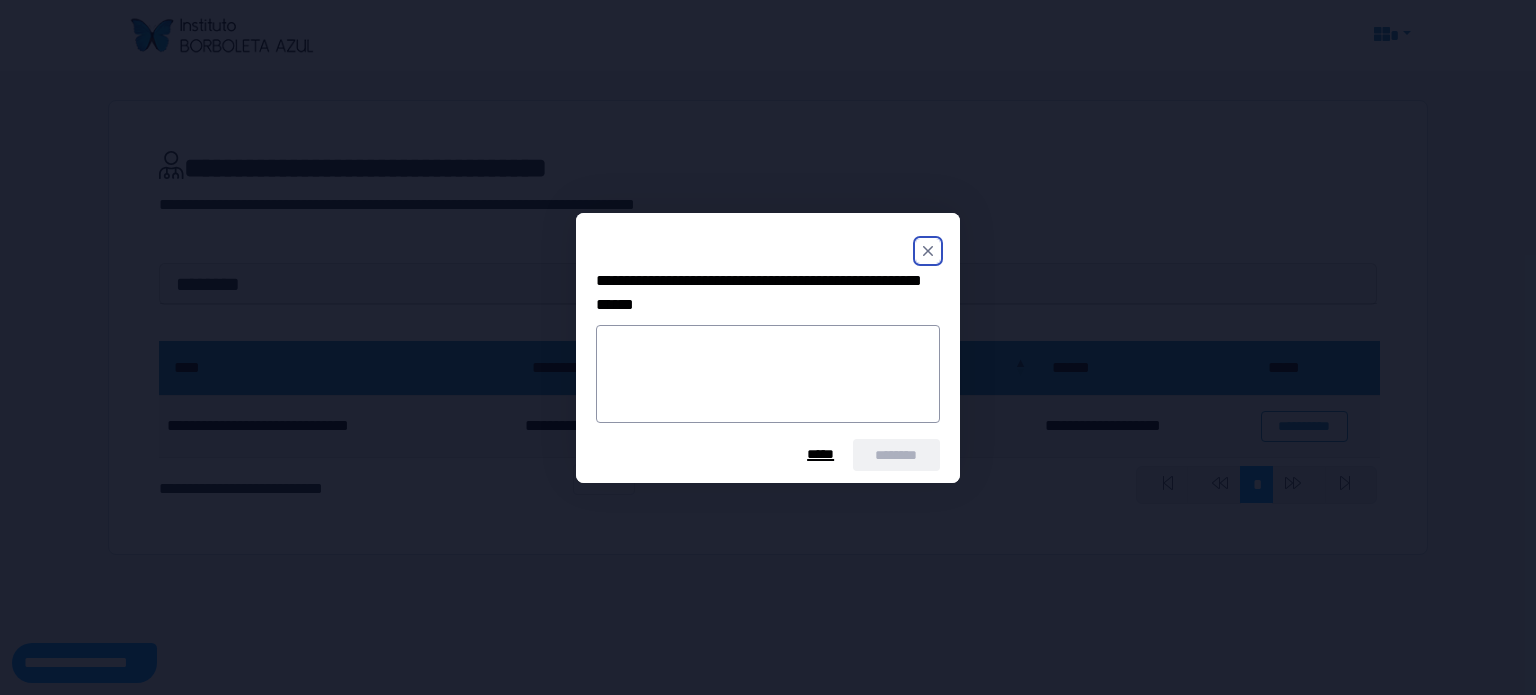 click on "*****" at bounding box center (821, 454) 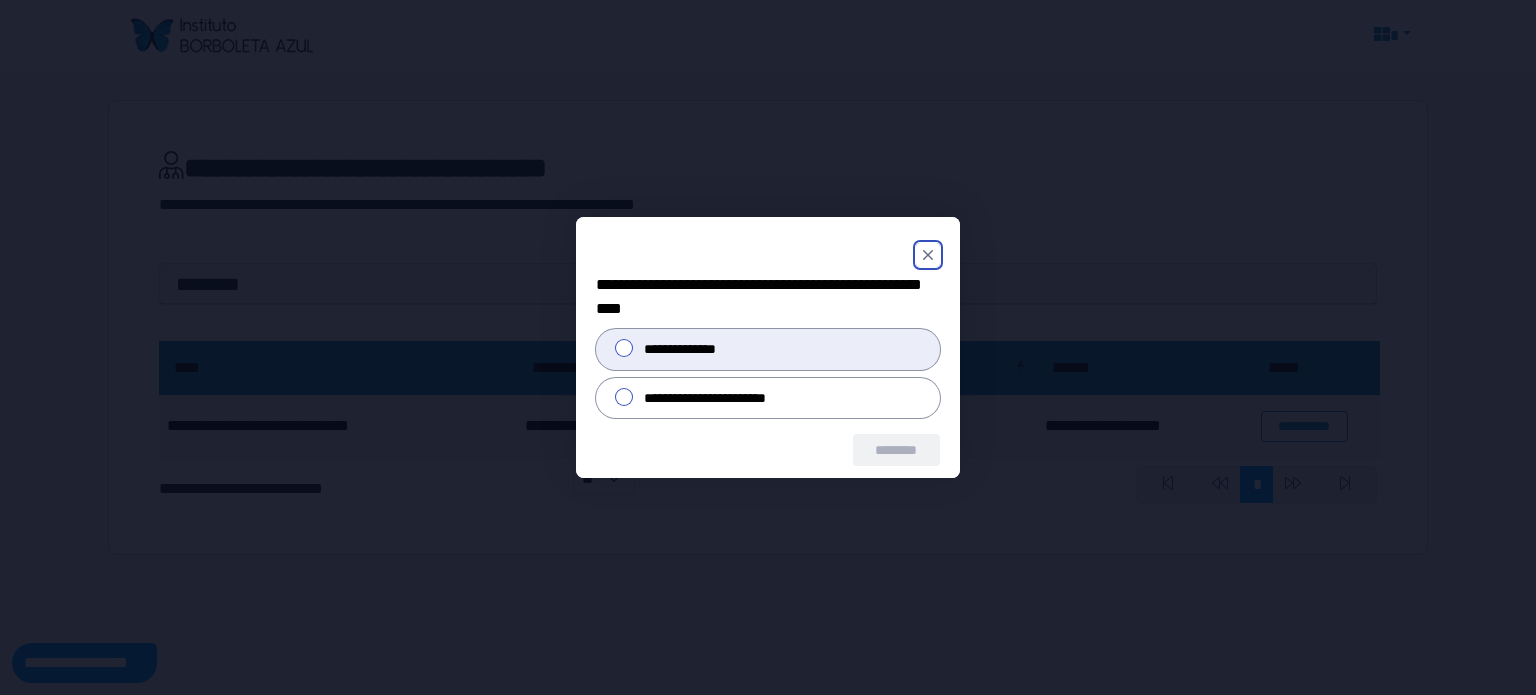 click on "**********" at bounding box center (689, 349) 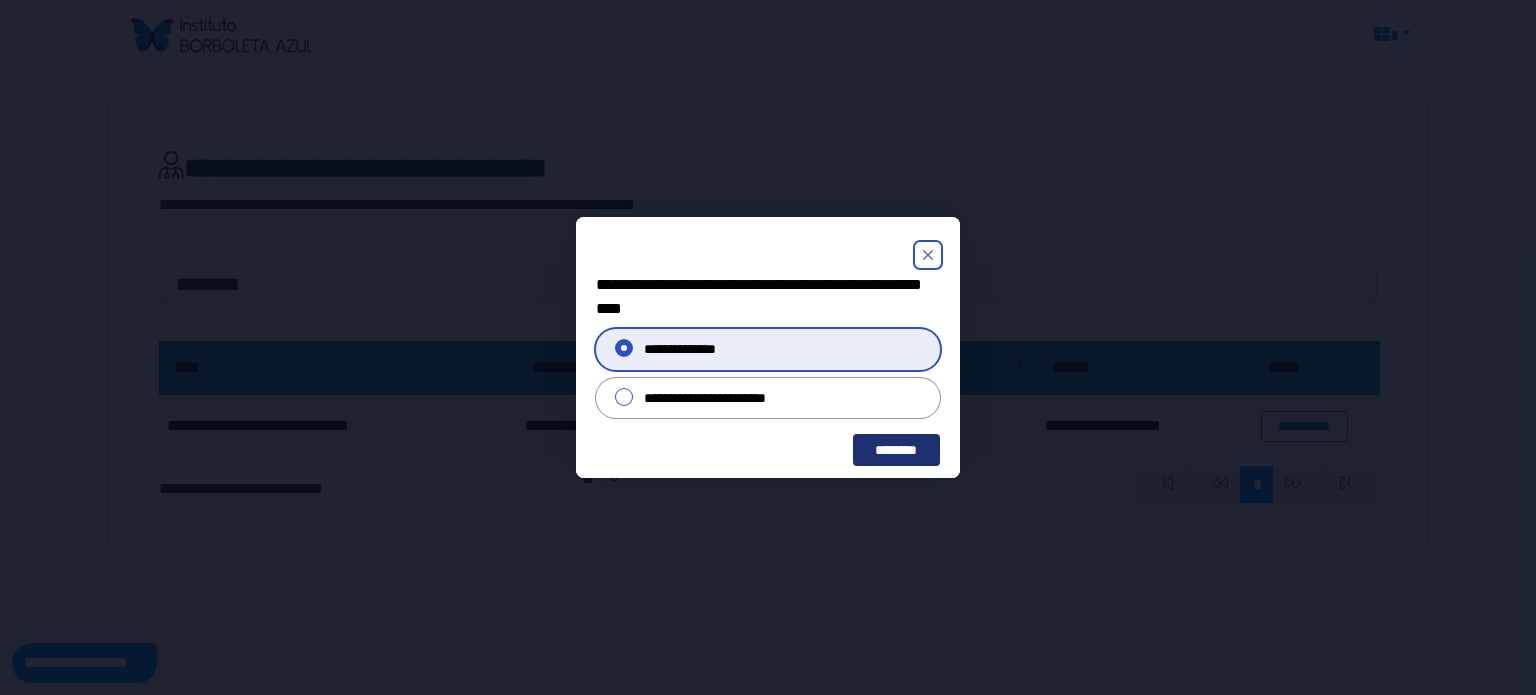 click on "********" at bounding box center (896, 450) 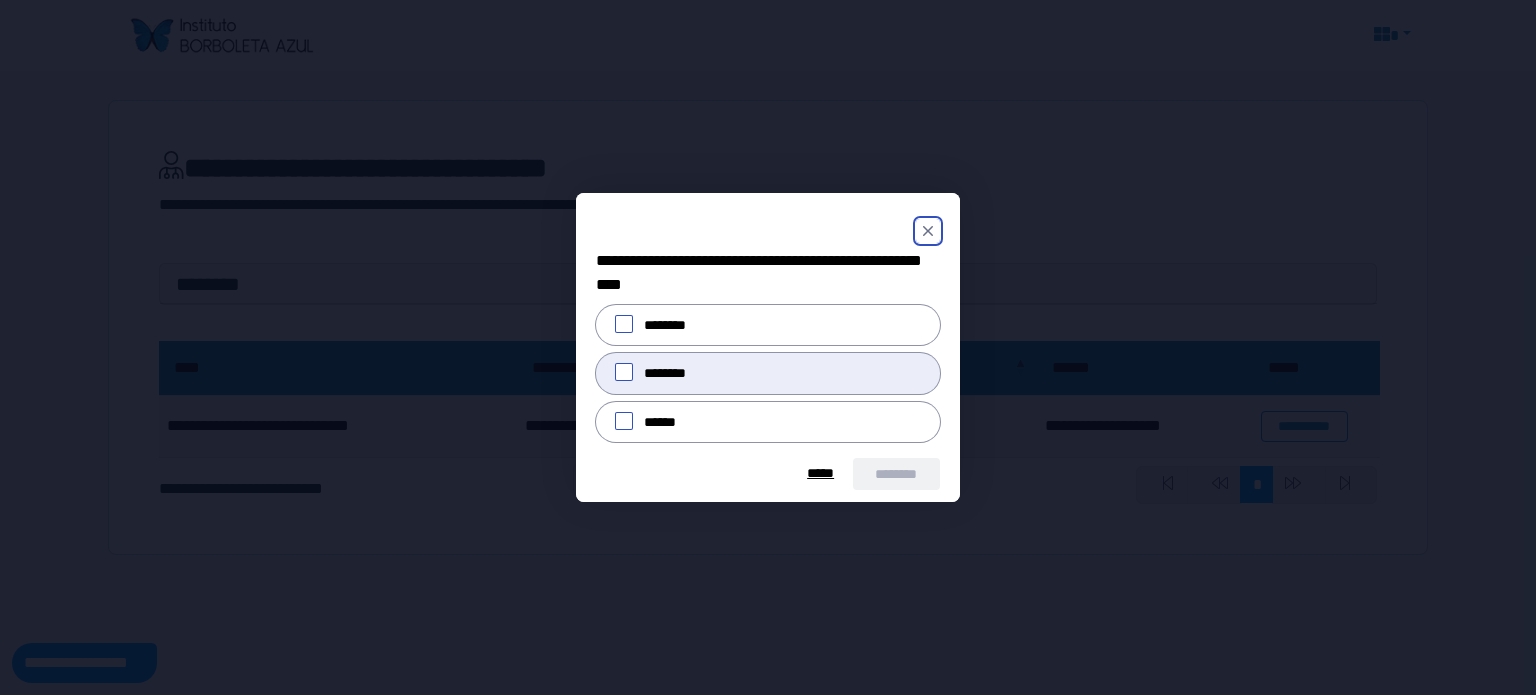 click at bounding box center (624, 372) 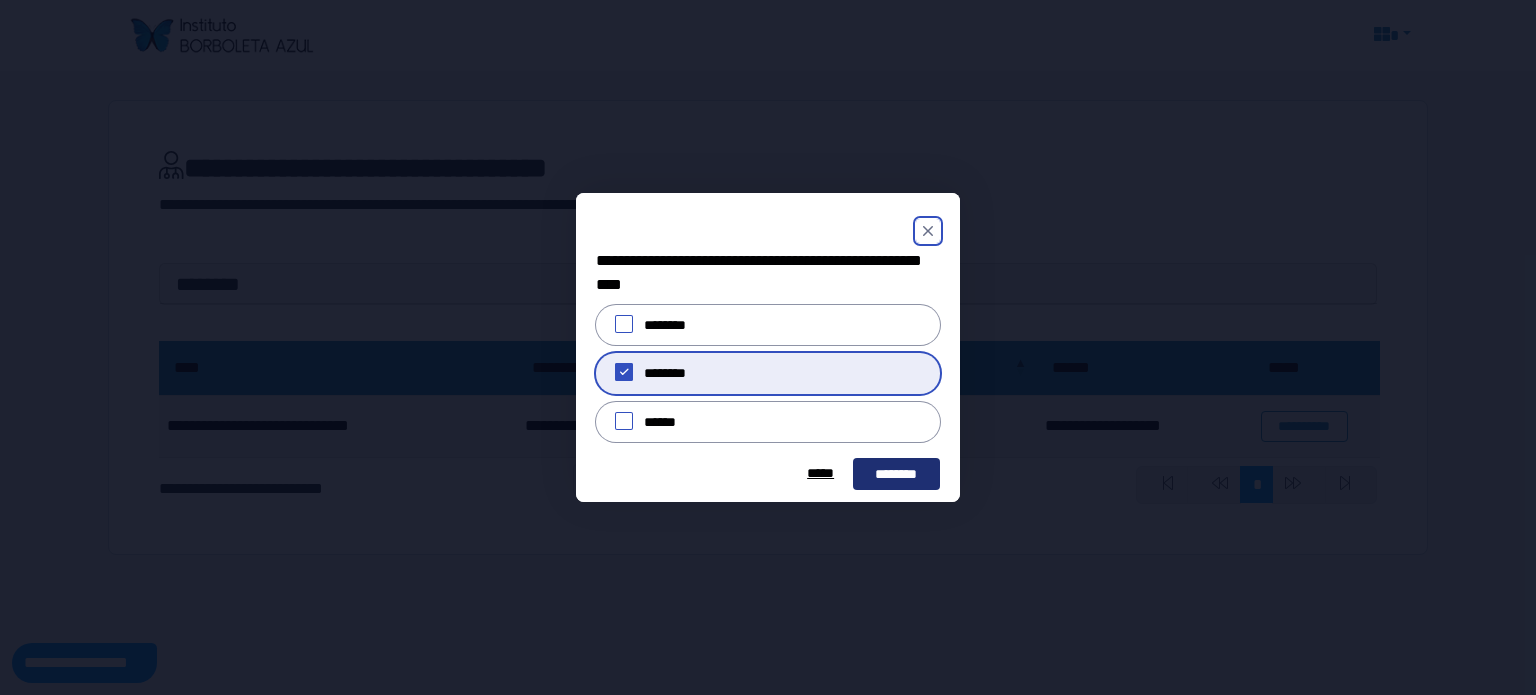 click on "********" at bounding box center [896, 474] 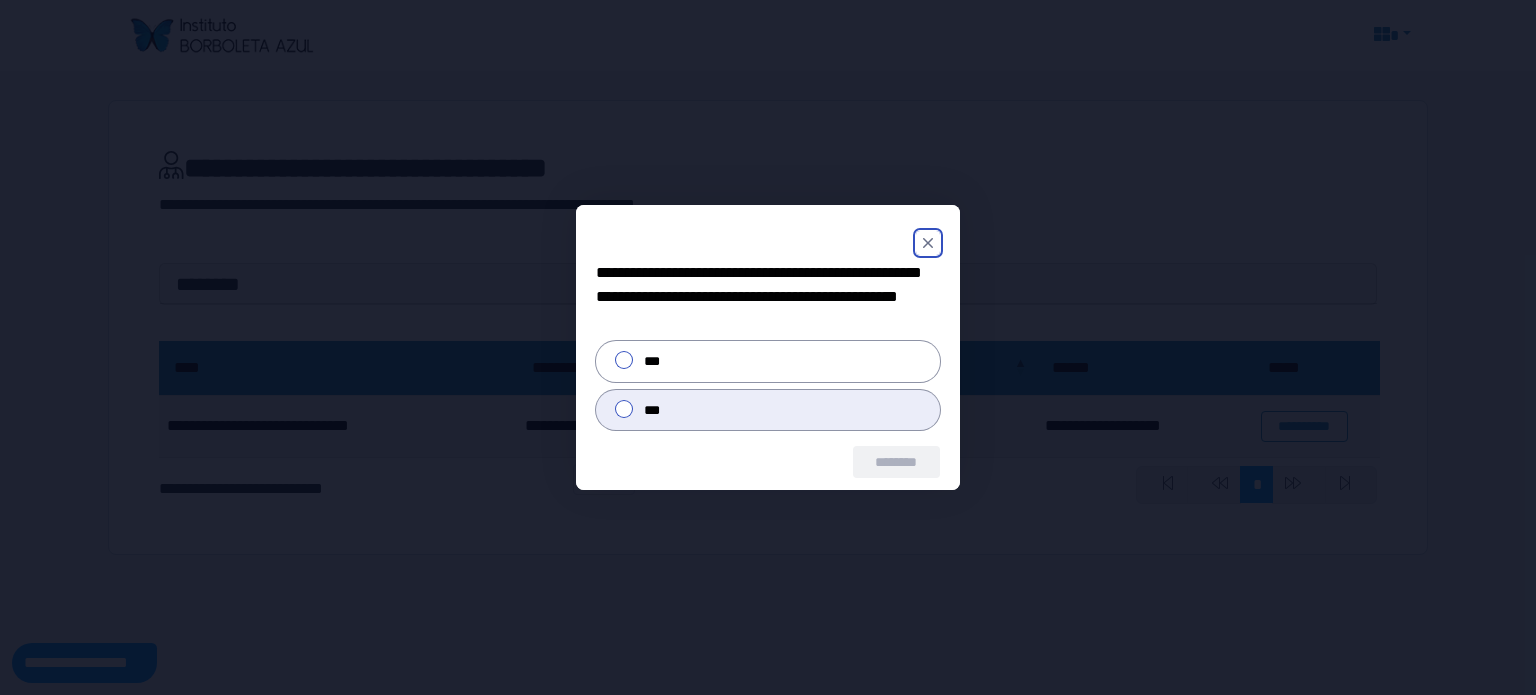 click on "***" at bounding box center (768, 410) 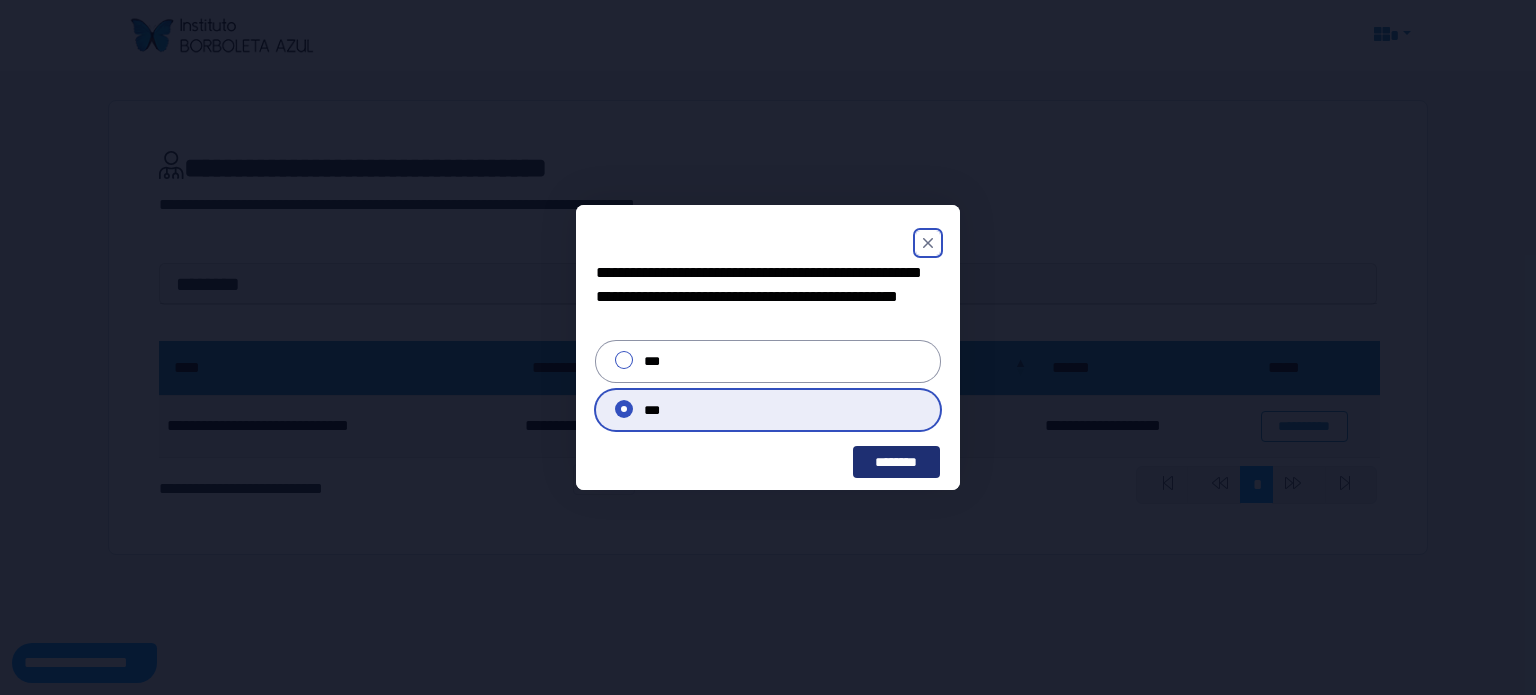 click on "********" at bounding box center (896, 462) 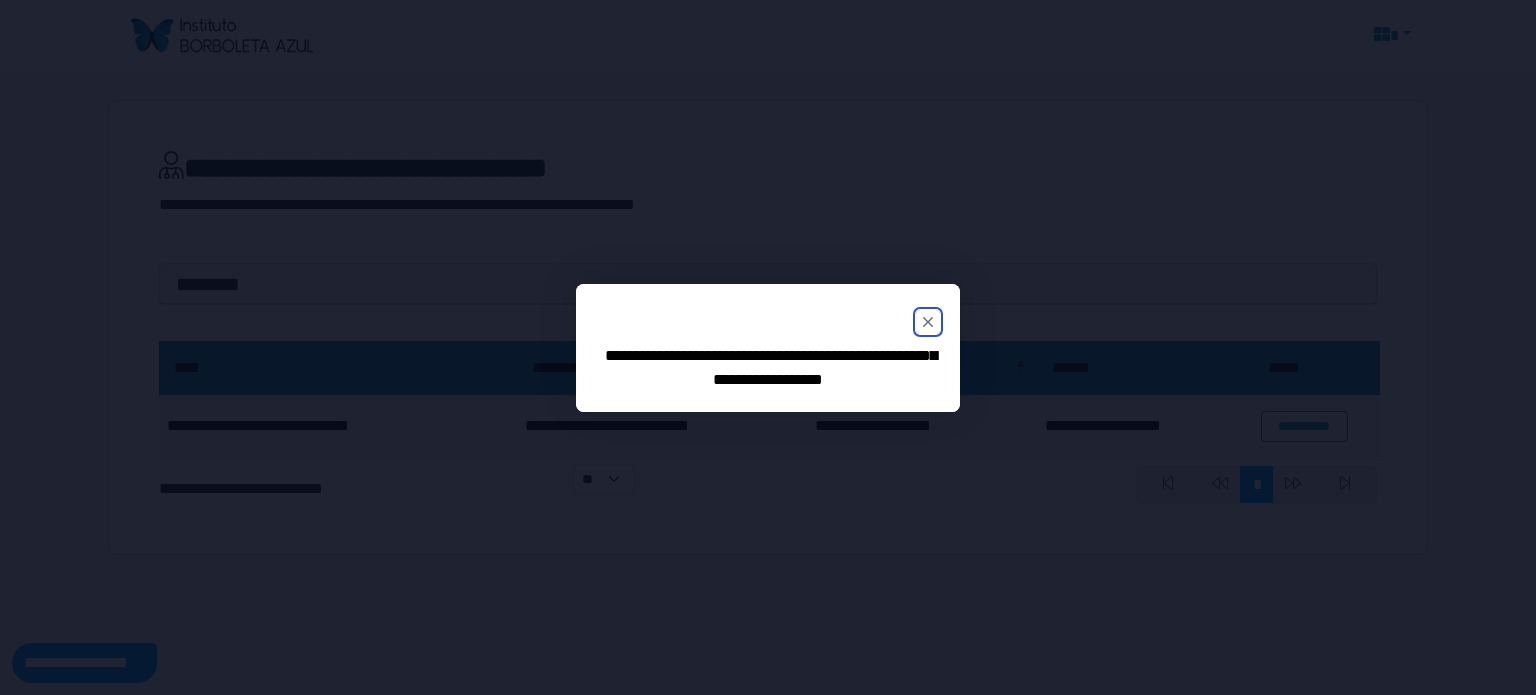 drag, startPoint x: 934, startPoint y: 333, endPoint x: 930, endPoint y: 319, distance: 14.56022 